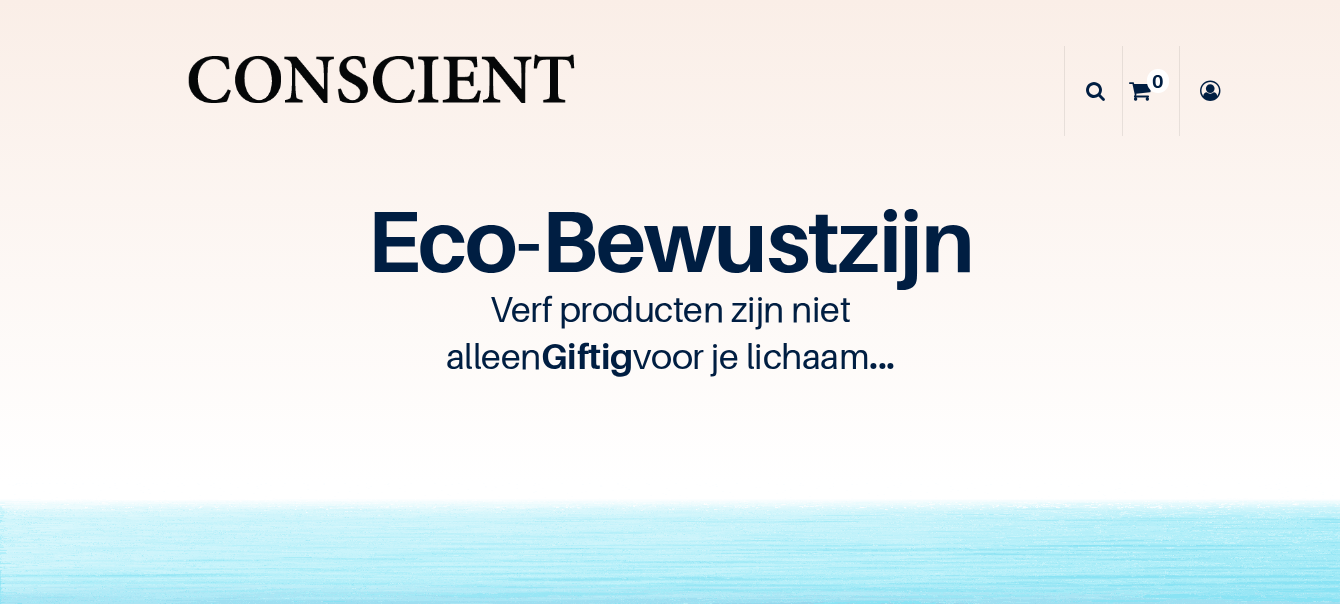 scroll, scrollTop: 0, scrollLeft: 0, axis: both 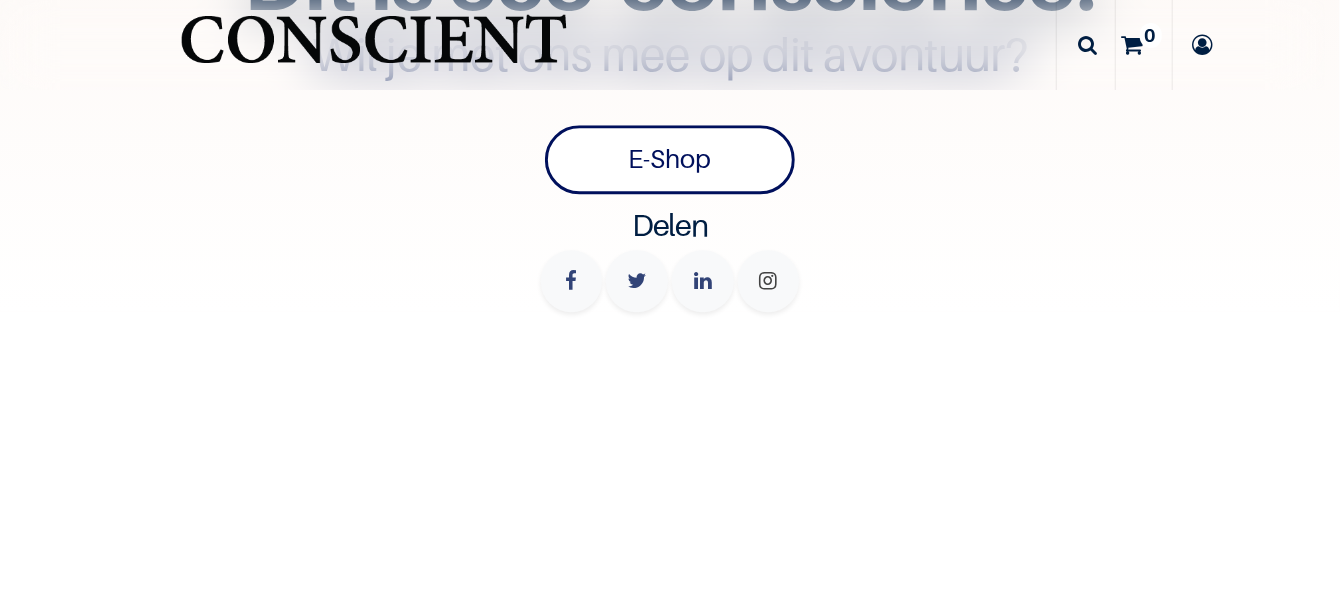click on "E-Shop" at bounding box center [670, 159] 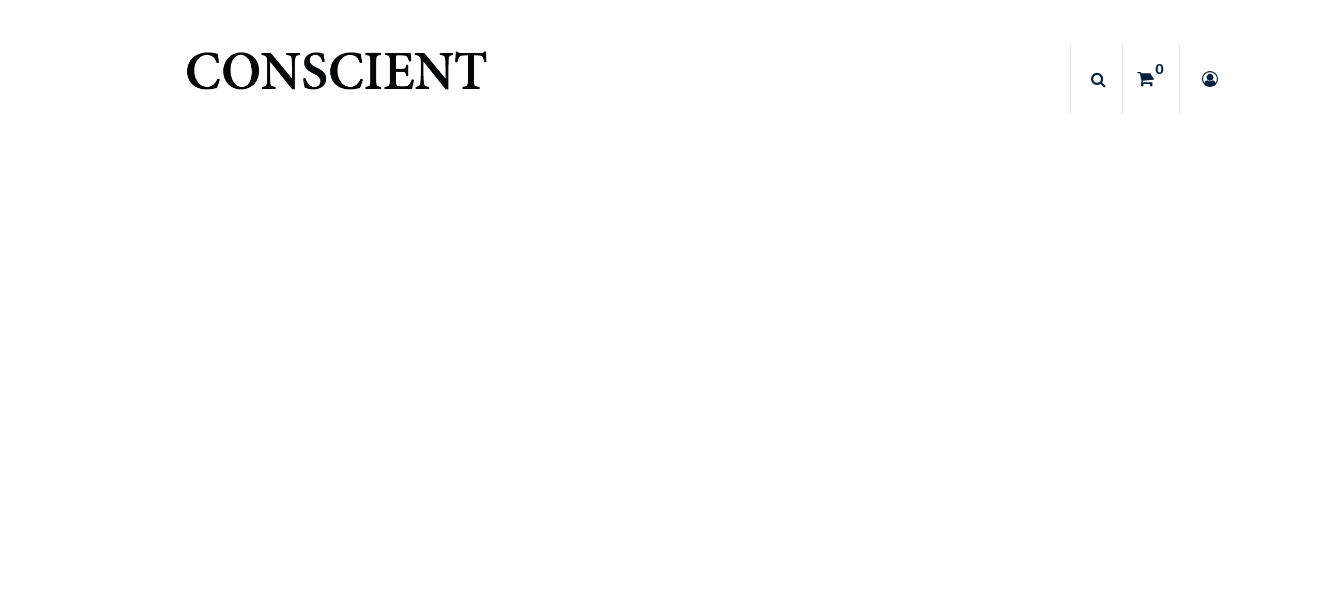 scroll, scrollTop: 0, scrollLeft: 0, axis: both 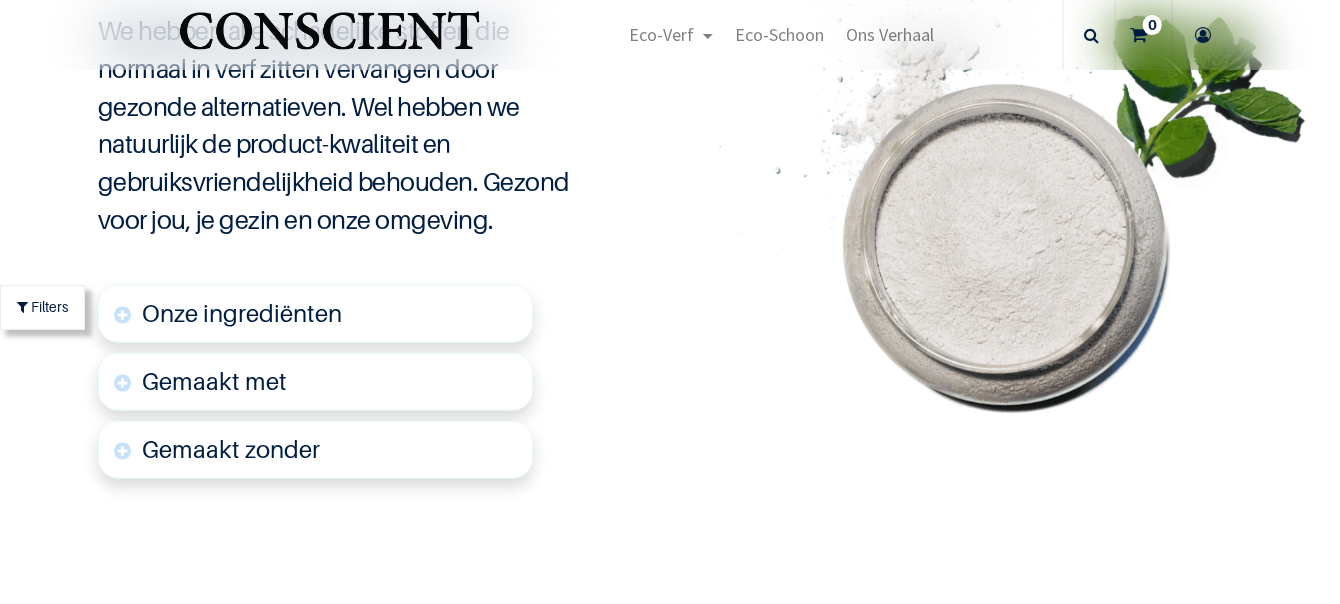 click on "Onze ingrediënten" at bounding box center [242, 313] 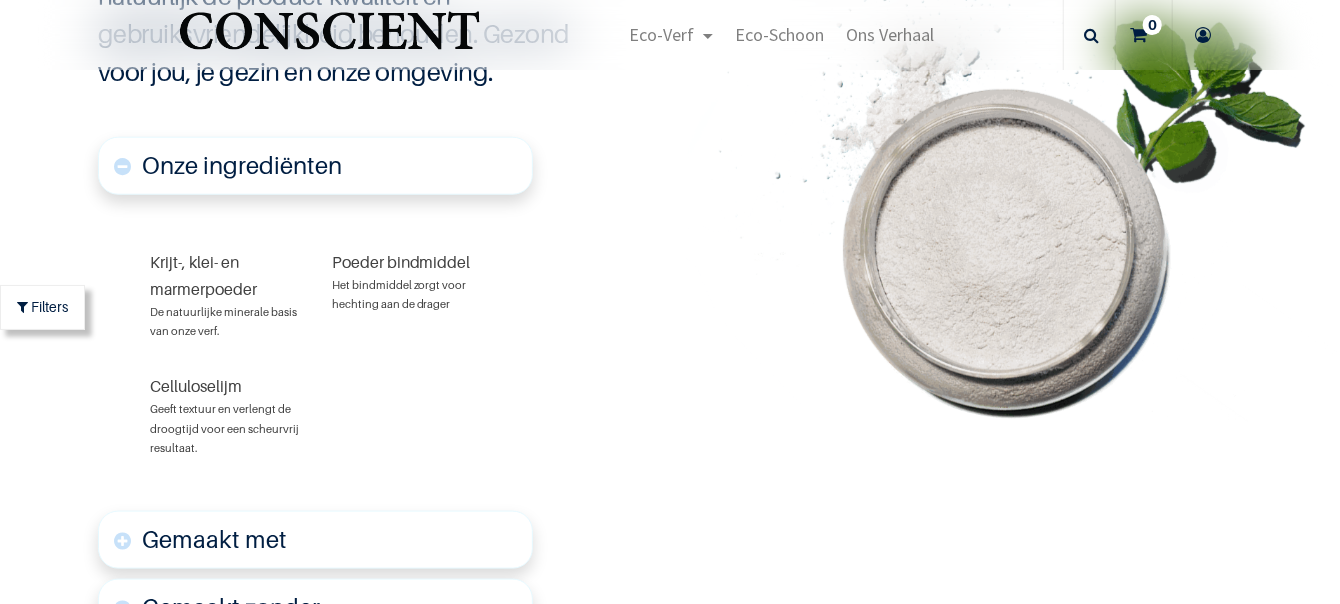 scroll, scrollTop: 4752, scrollLeft: 0, axis: vertical 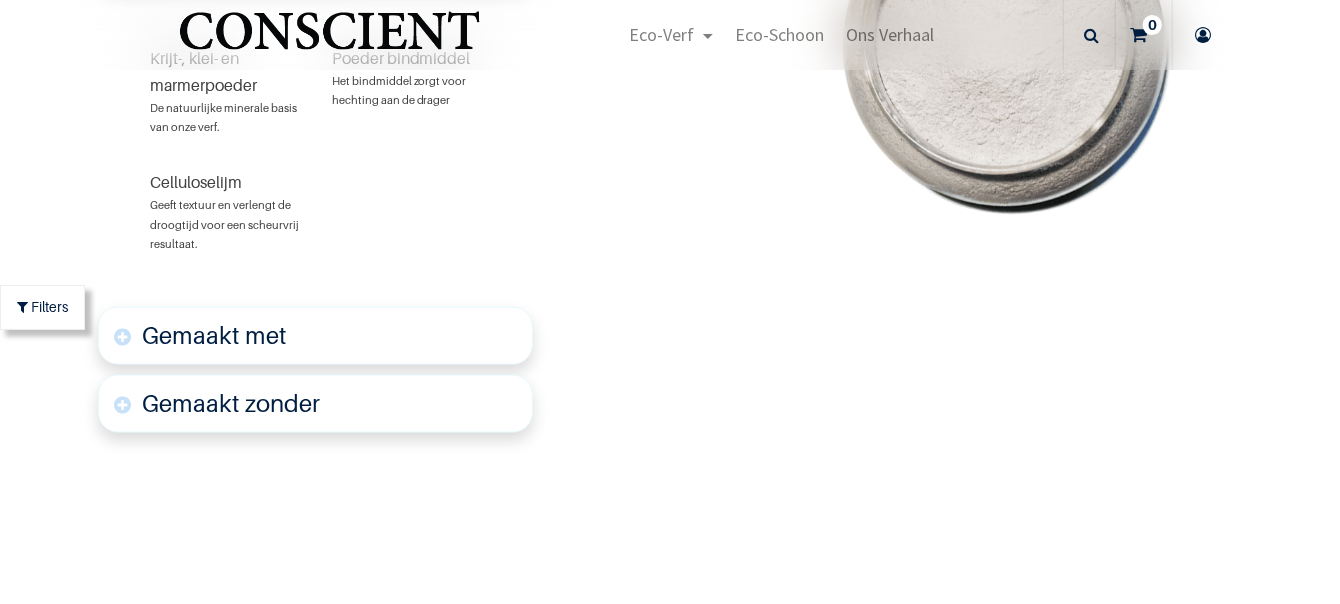 click on "Gemaakt met" at bounding box center (316, 336) 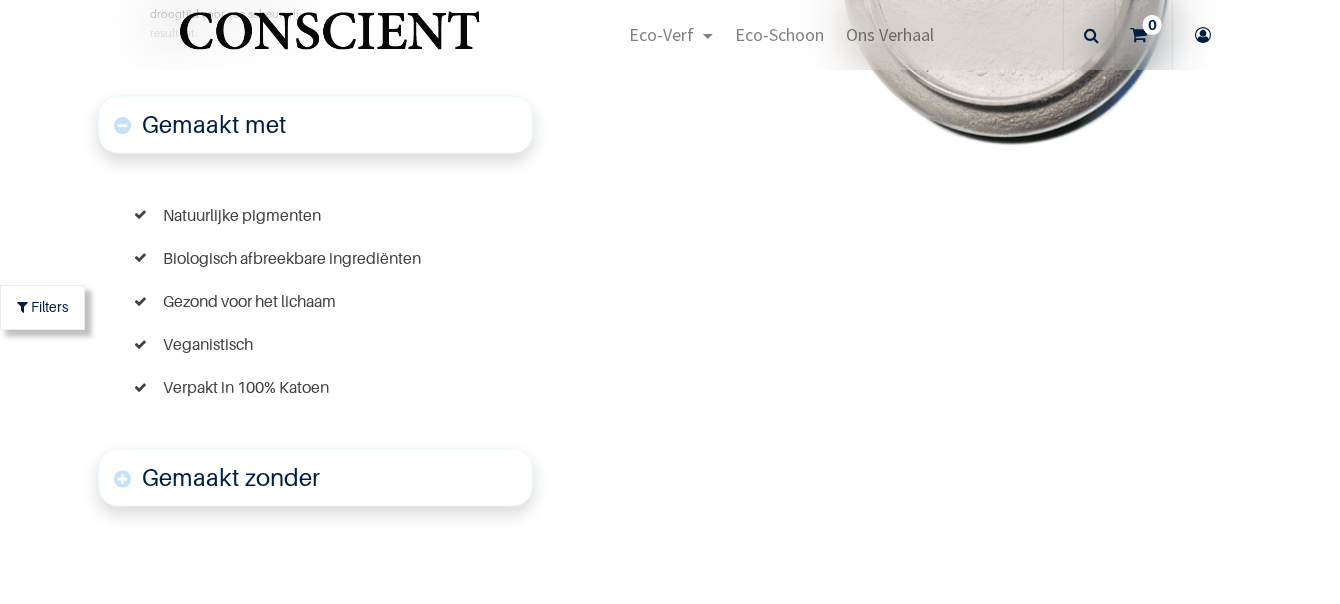 scroll, scrollTop: 5195, scrollLeft: 0, axis: vertical 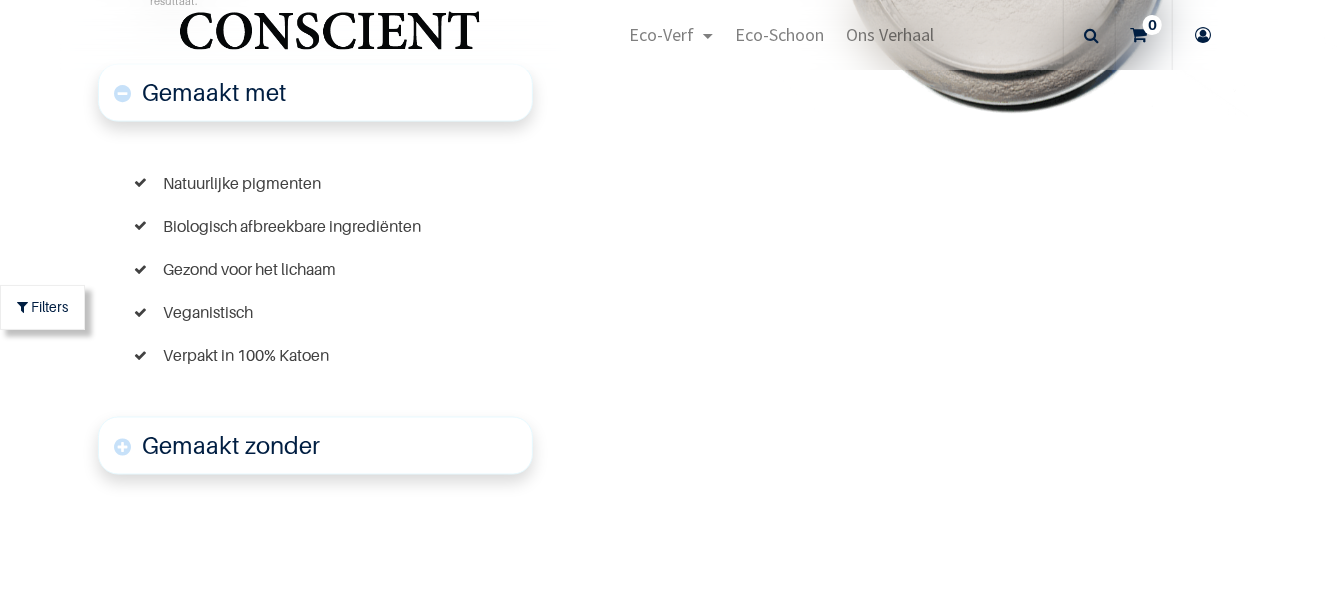 click on "Gemaakt zonder" at bounding box center (316, 446) 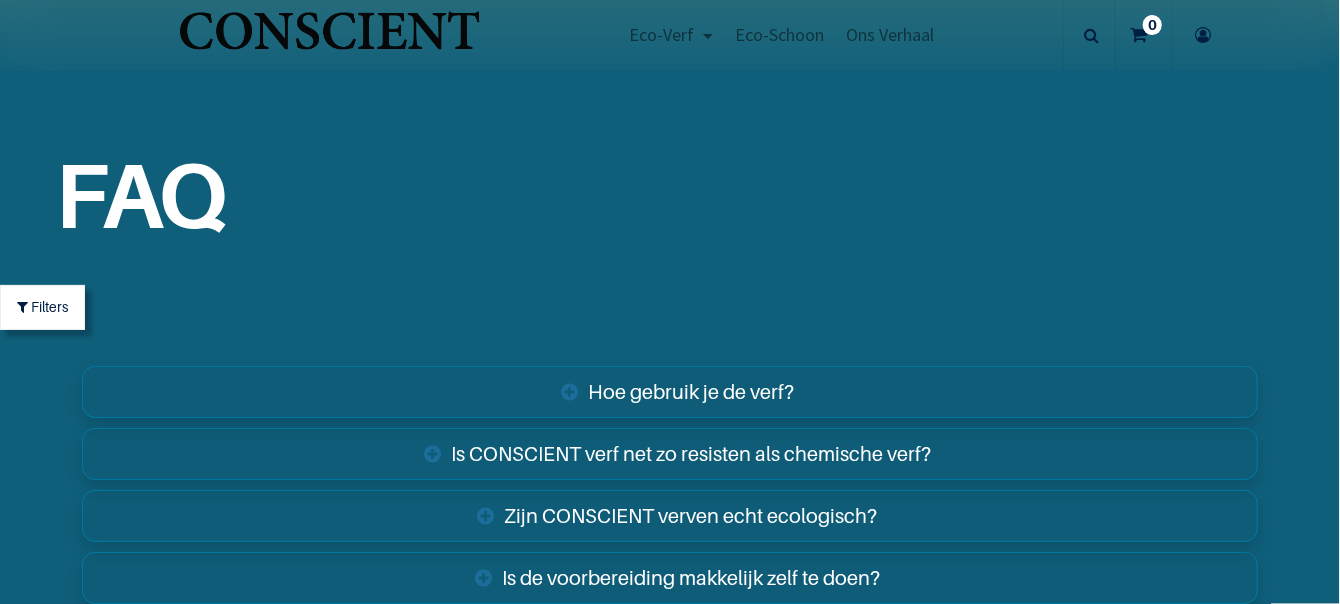 scroll, scrollTop: 7557, scrollLeft: 0, axis: vertical 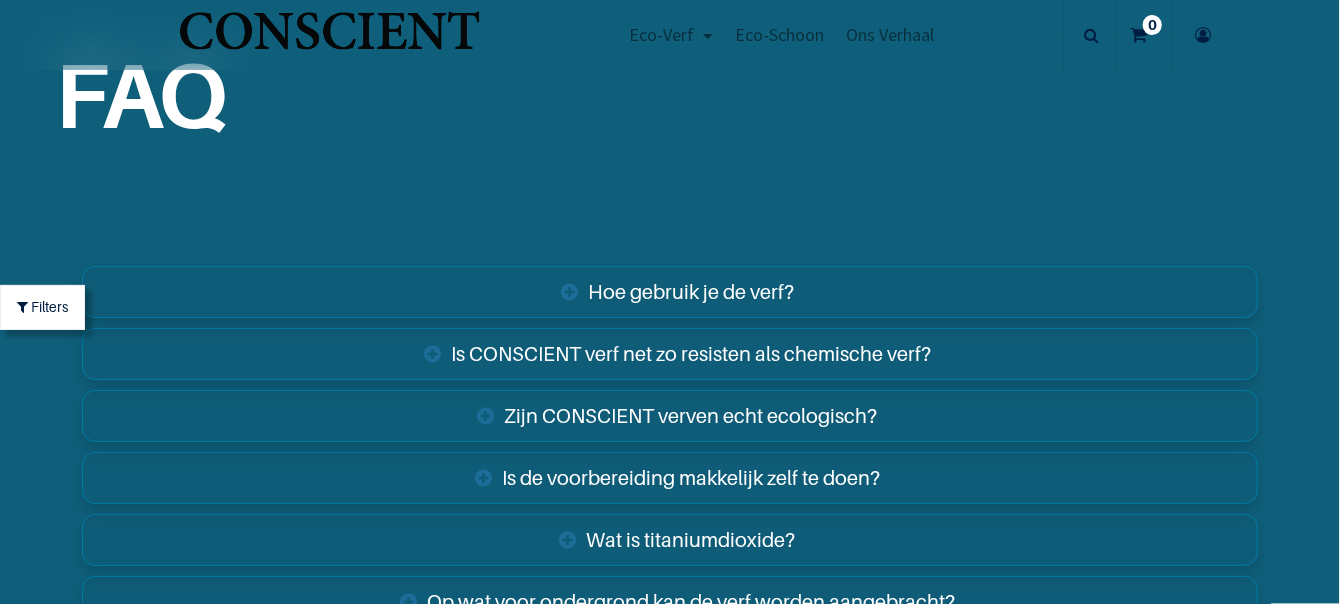 click on "Is CONSCIENT verf net zo resisten als chemische verf?" at bounding box center (670, 354) 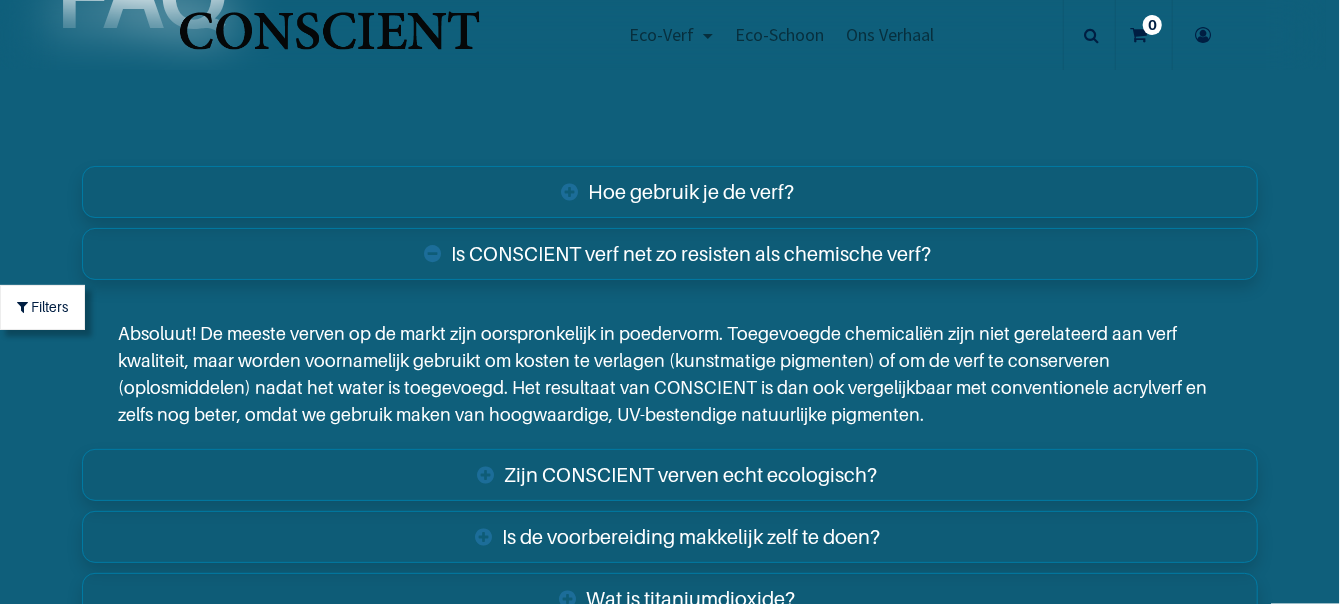 scroll, scrollTop: 7757, scrollLeft: 0, axis: vertical 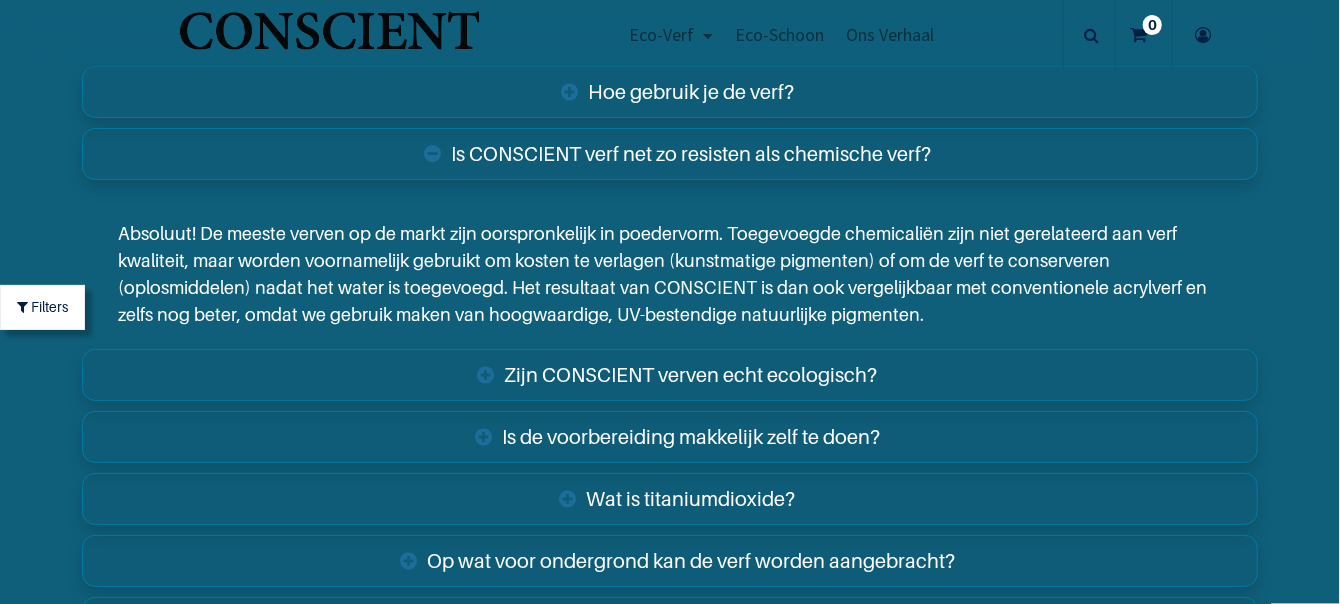 click on "Is de voorbereiding makkelijk zelf te doen?" at bounding box center (670, 437) 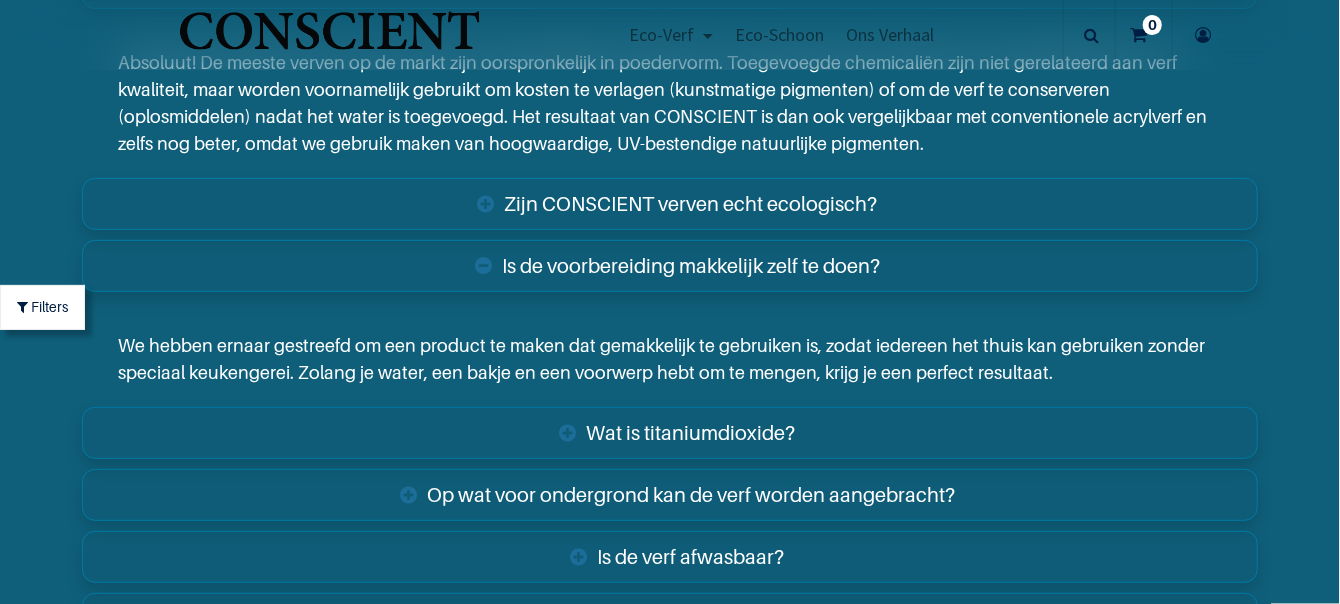 scroll, scrollTop: 7957, scrollLeft: 0, axis: vertical 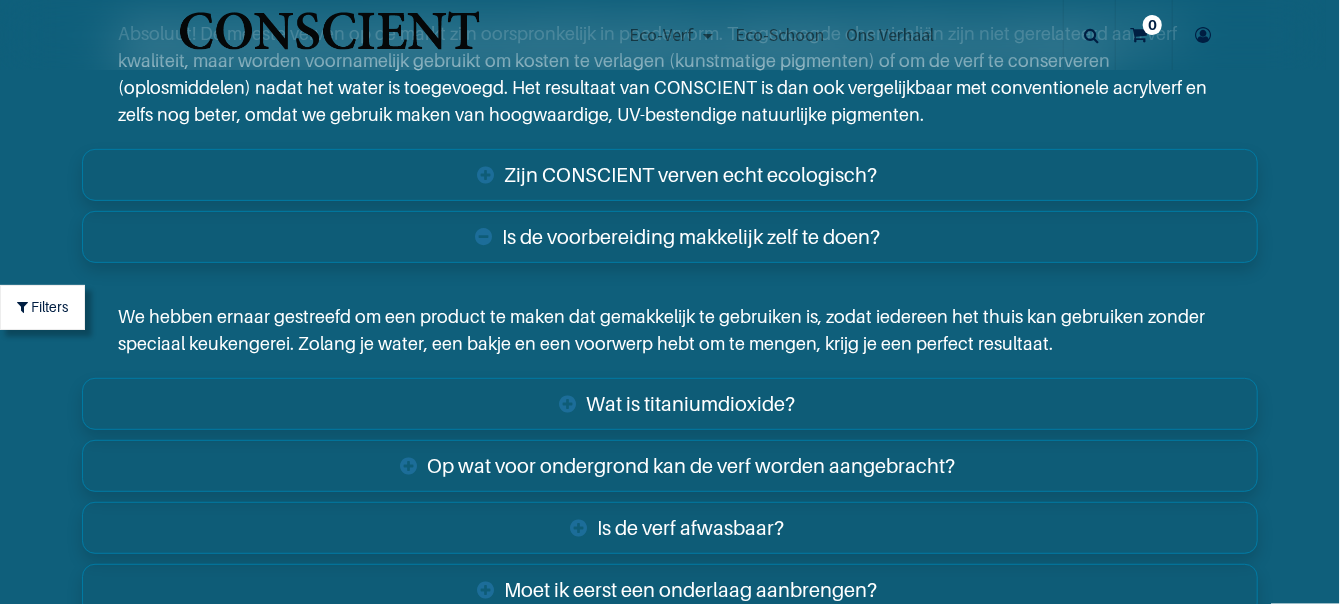 click on "Wat is titaniumdioxide?" at bounding box center [670, 404] 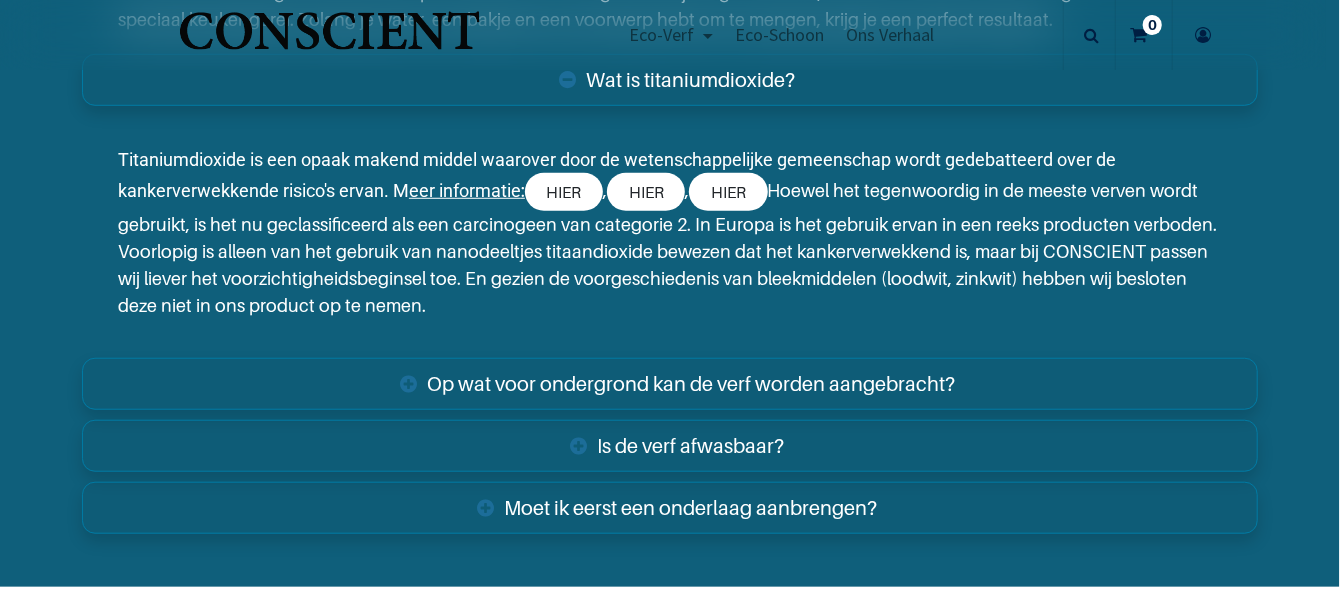 scroll, scrollTop: 8357, scrollLeft: 0, axis: vertical 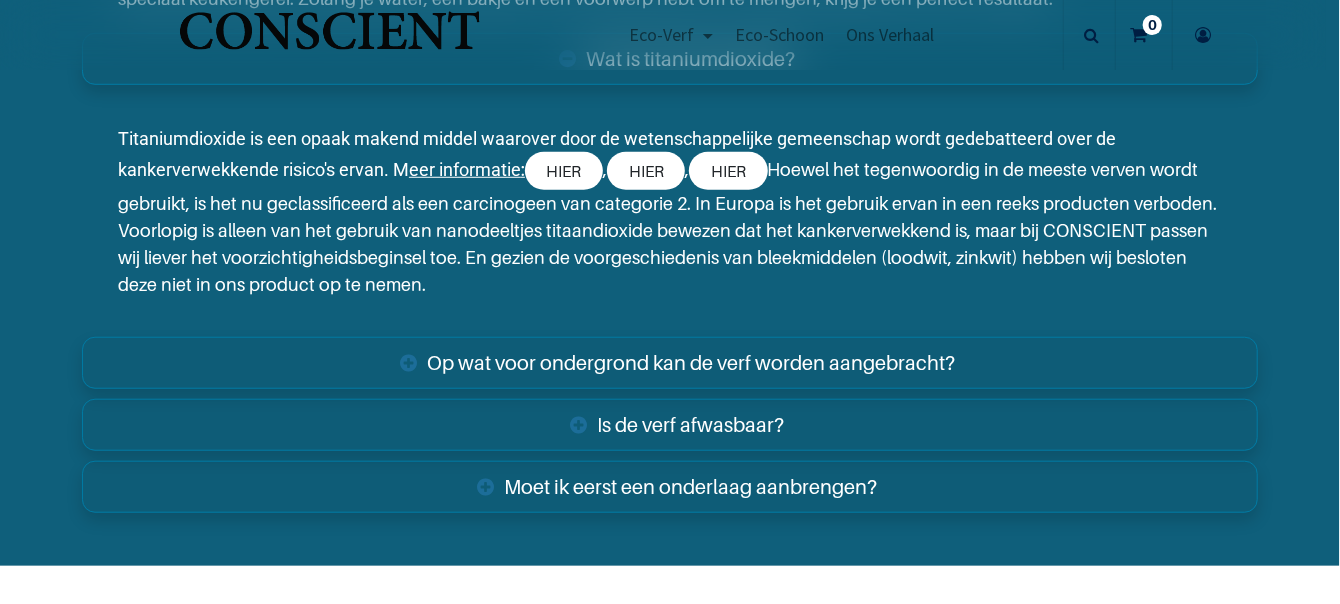 click on "Op wat voor ondergrond kan de verf worden aangebracht?" at bounding box center (670, 363) 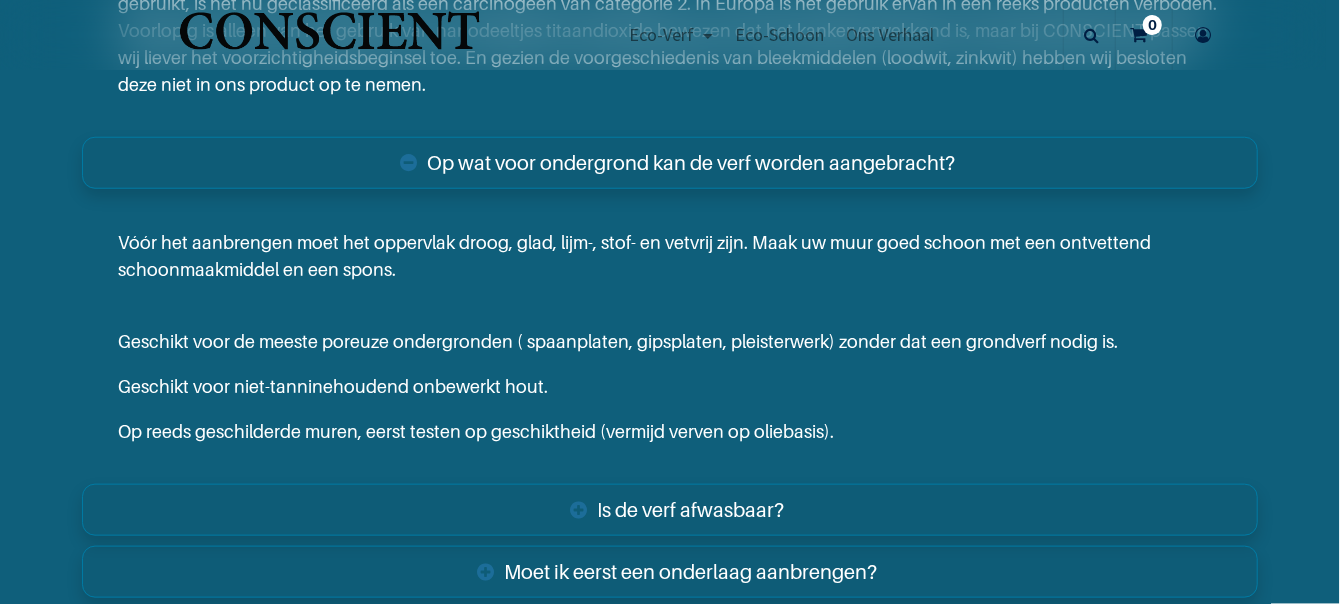 scroll, scrollTop: 8657, scrollLeft: 0, axis: vertical 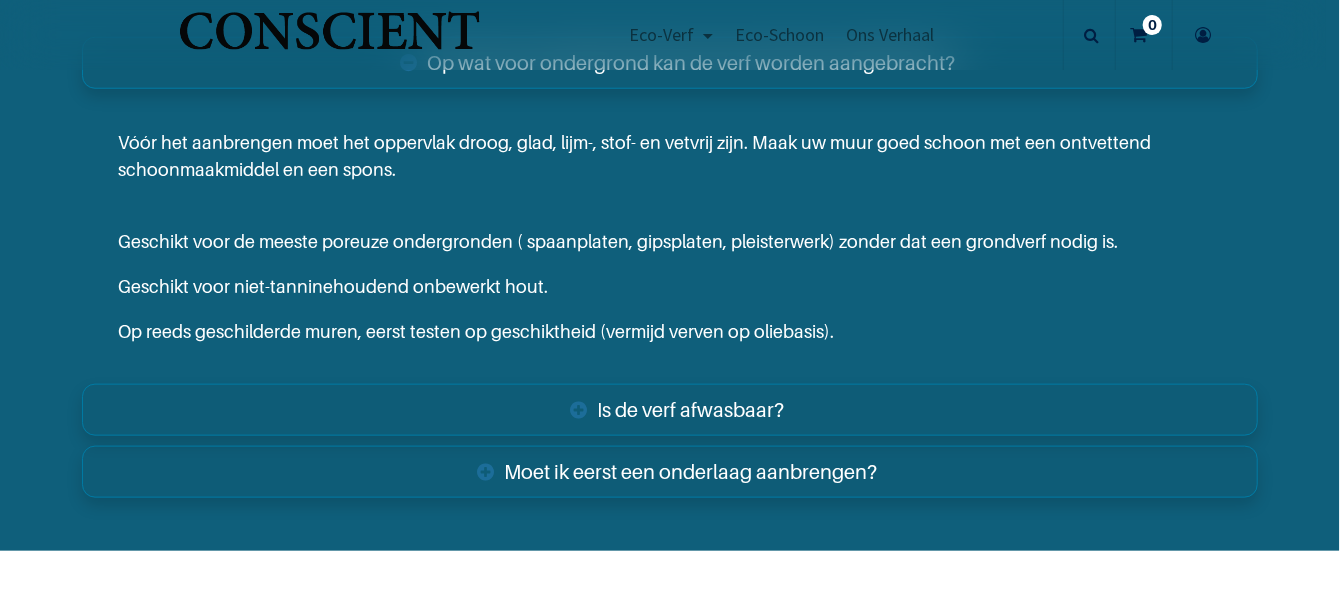click on "Is de verf afwasbaar?" at bounding box center [670, 410] 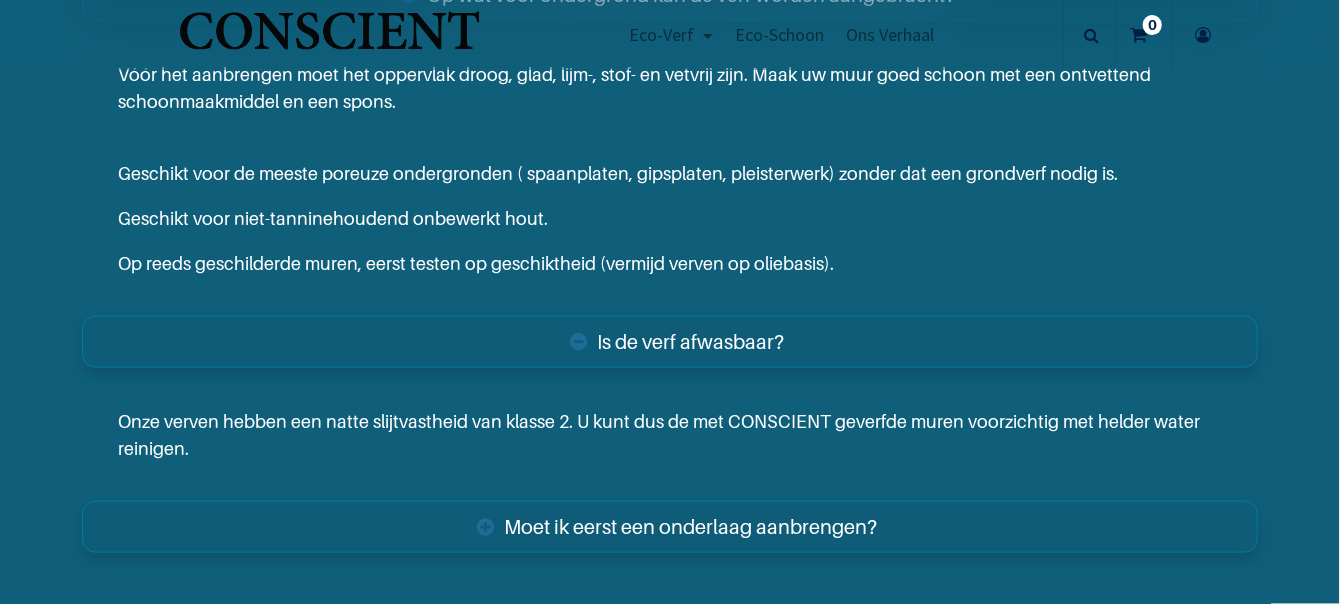scroll, scrollTop: 8757, scrollLeft: 0, axis: vertical 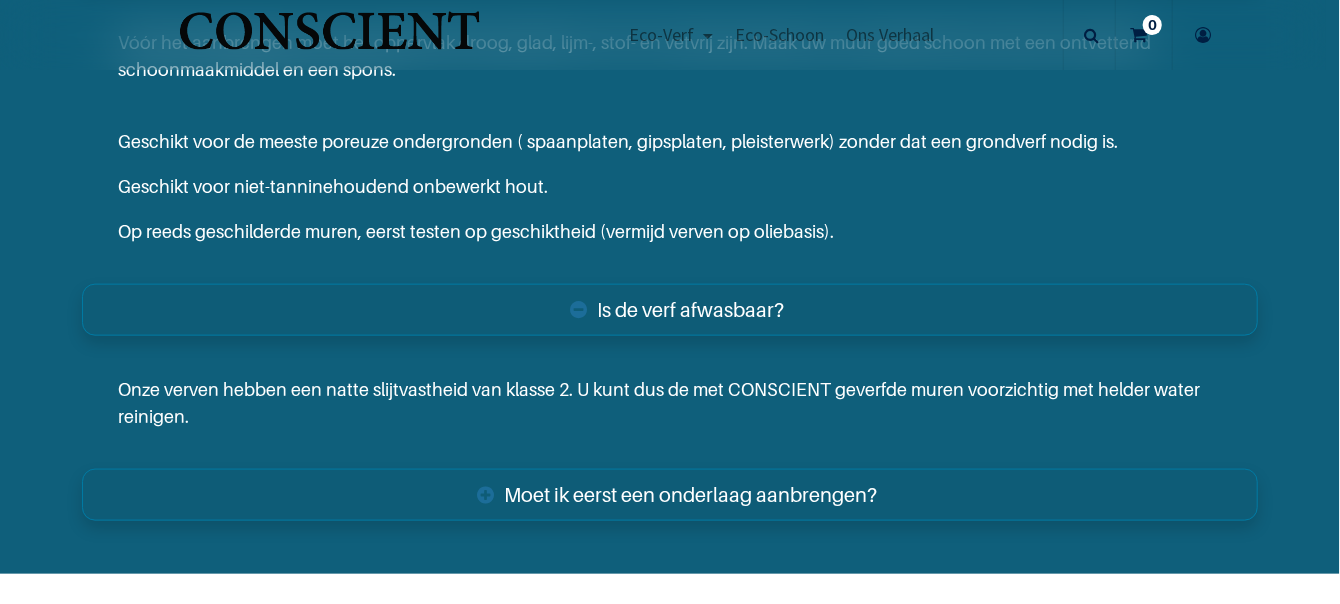 click on "Moet ik eerst een onderlaag aanbrengen?" at bounding box center [670, 495] 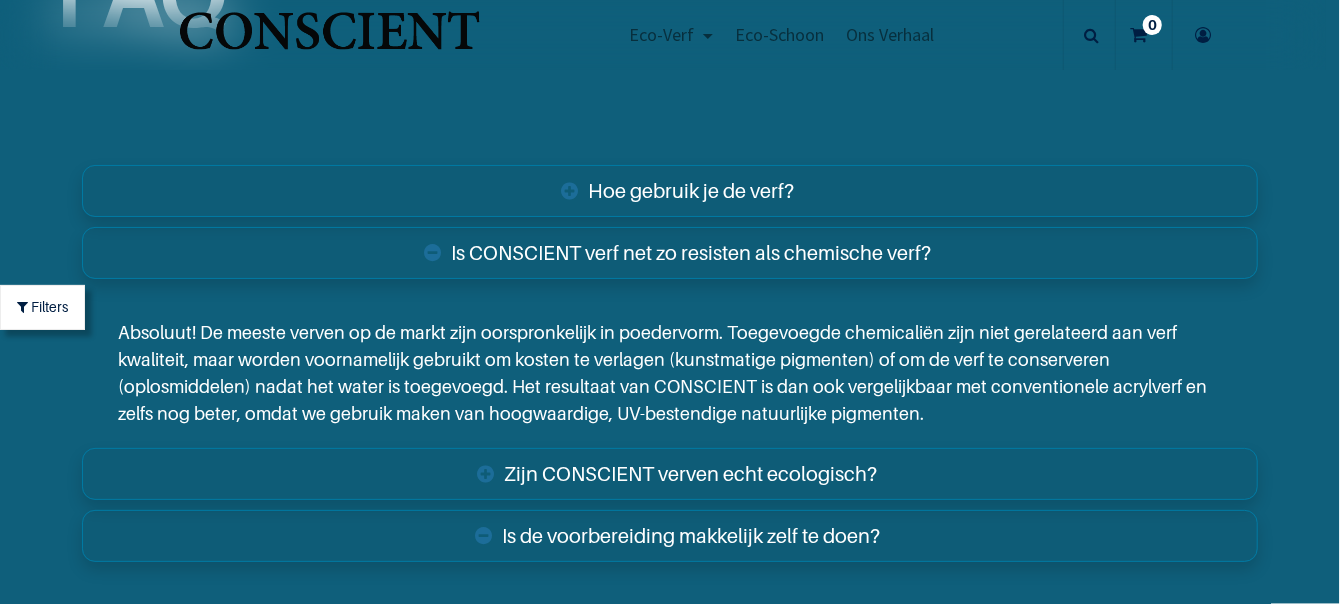 scroll, scrollTop: 7557, scrollLeft: 0, axis: vertical 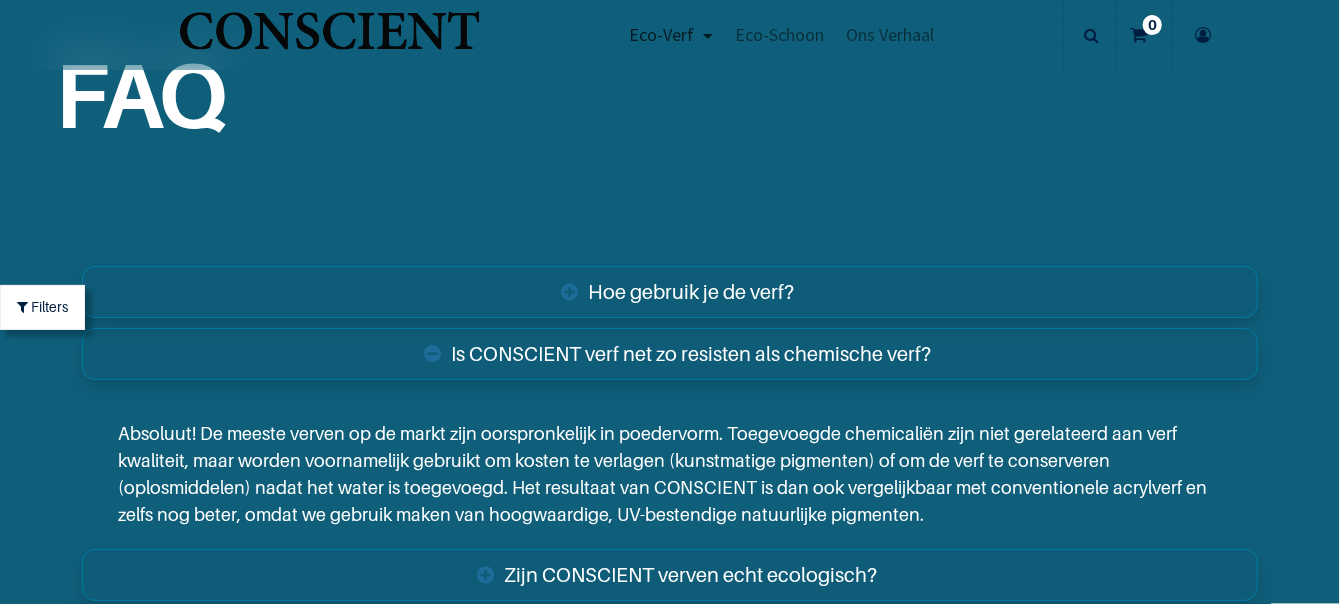 click on "Eco-Verf" at bounding box center (661, 34) 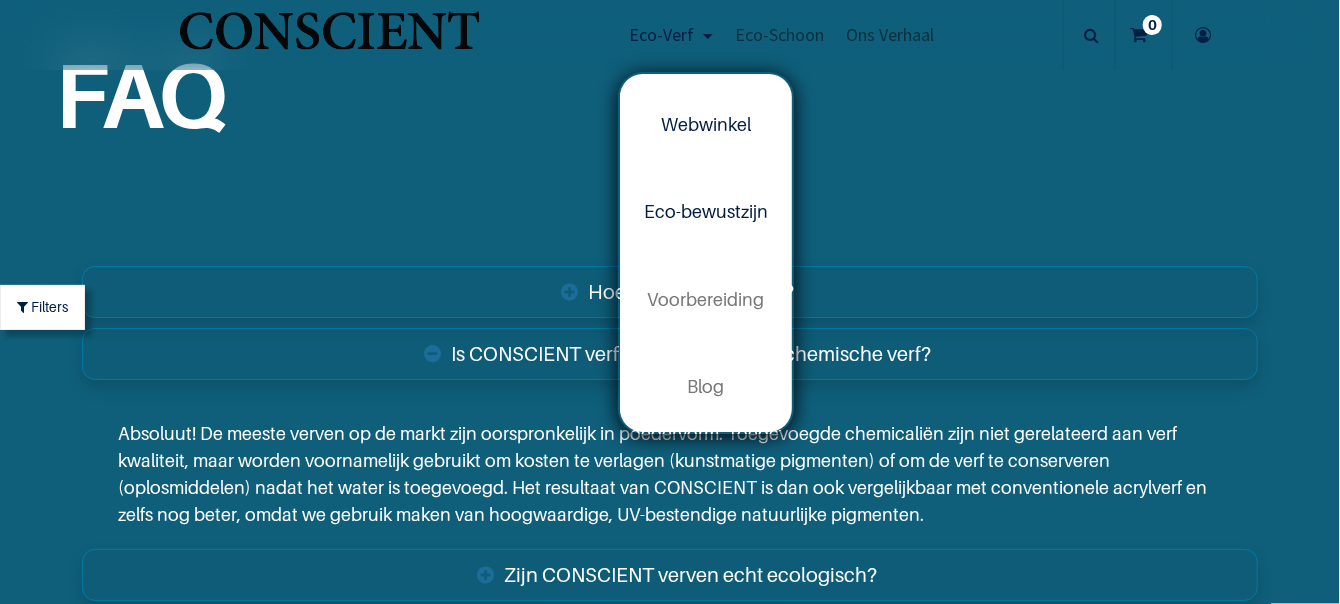 scroll, scrollTop: 0, scrollLeft: 0, axis: both 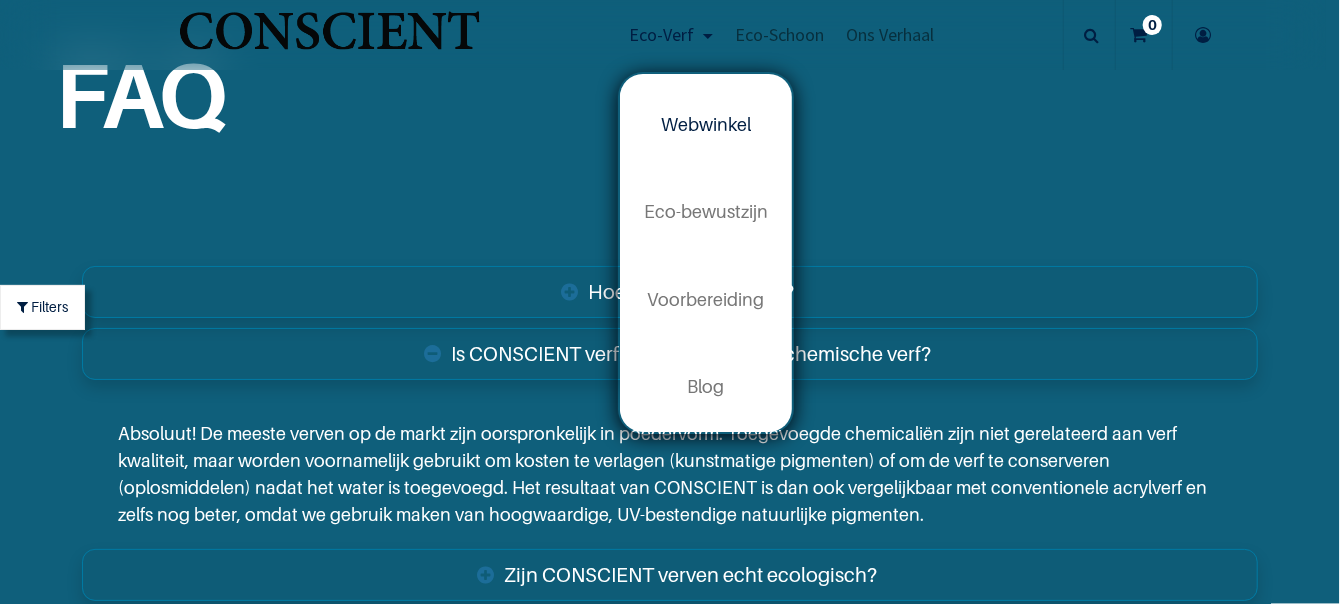 click on "Eco-Verf
Webwinkel
Eco-bewustzijn
Voorbereiding" at bounding box center [781, 35] 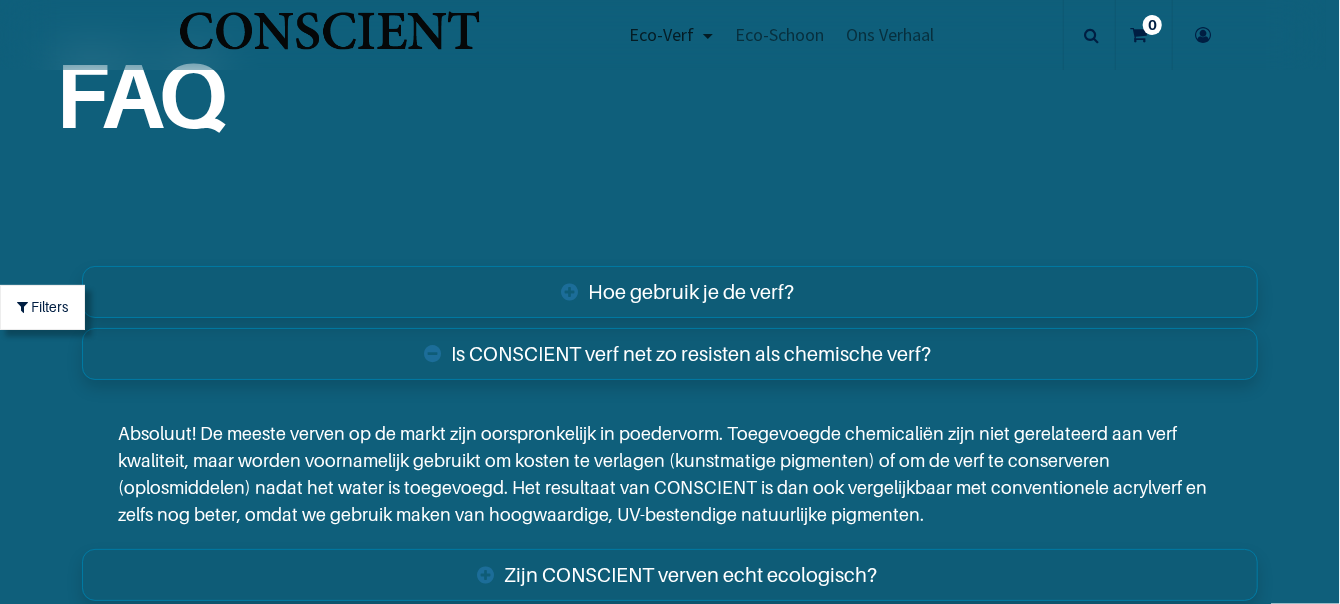 click on "Eco-Verf" at bounding box center [661, 34] 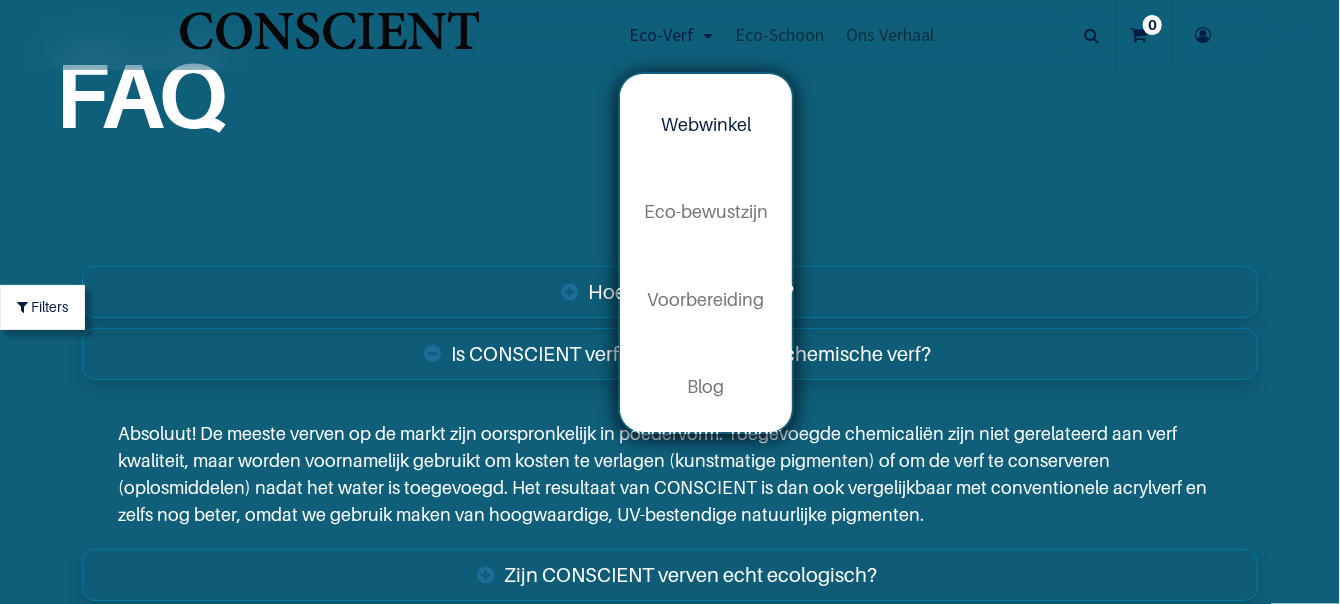 click on "Webwinkel" at bounding box center (706, 124) 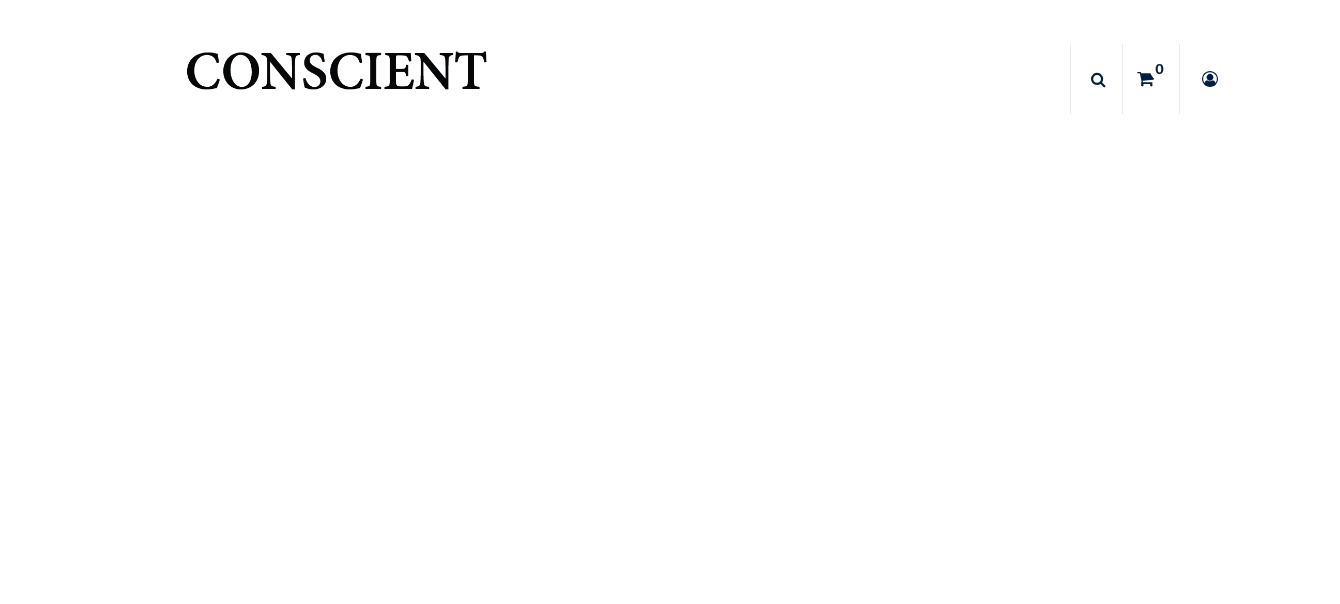 scroll, scrollTop: 0, scrollLeft: 0, axis: both 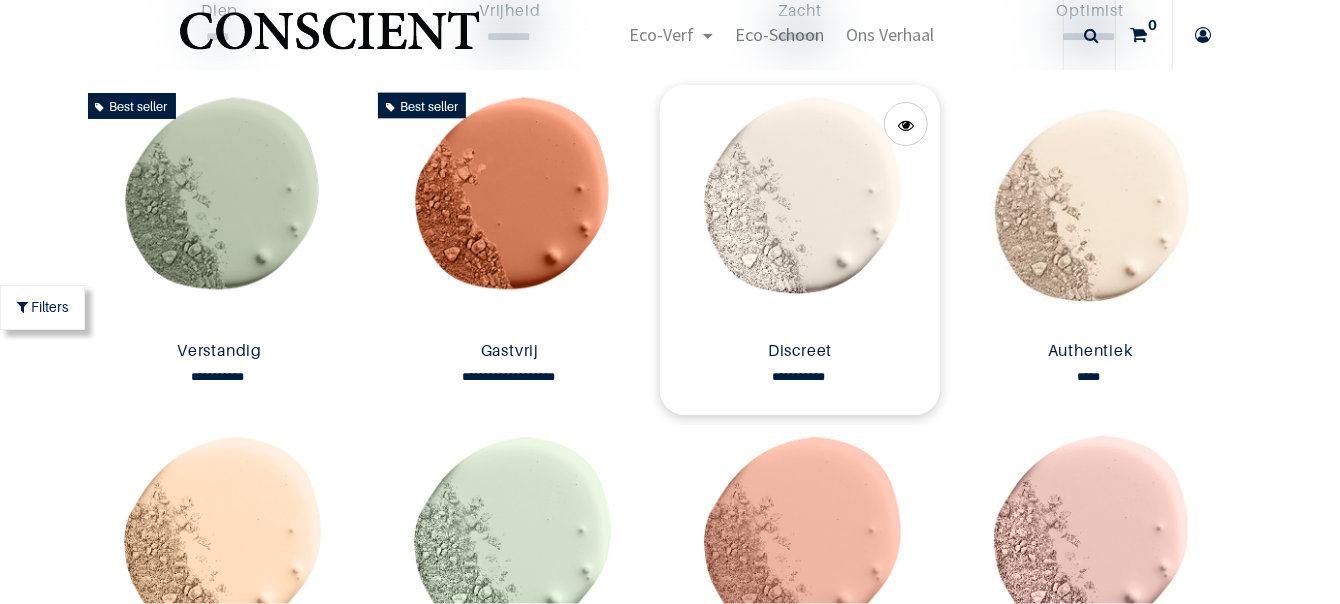 click at bounding box center [800, 209] 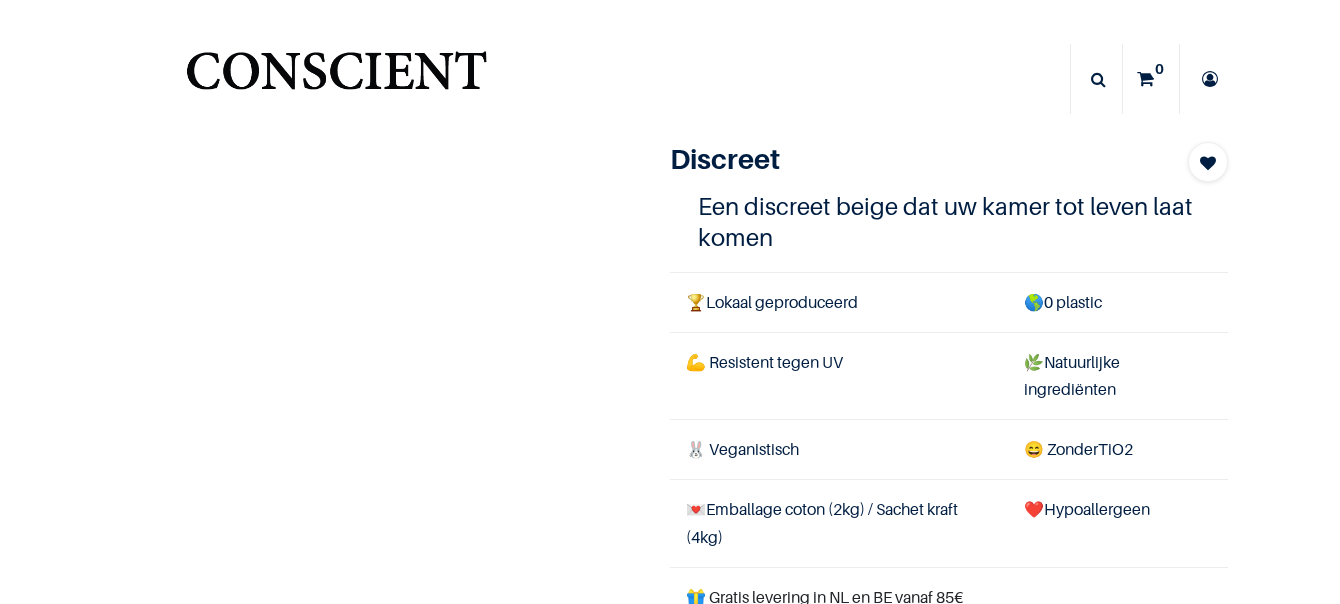 scroll, scrollTop: 0, scrollLeft: 0, axis: both 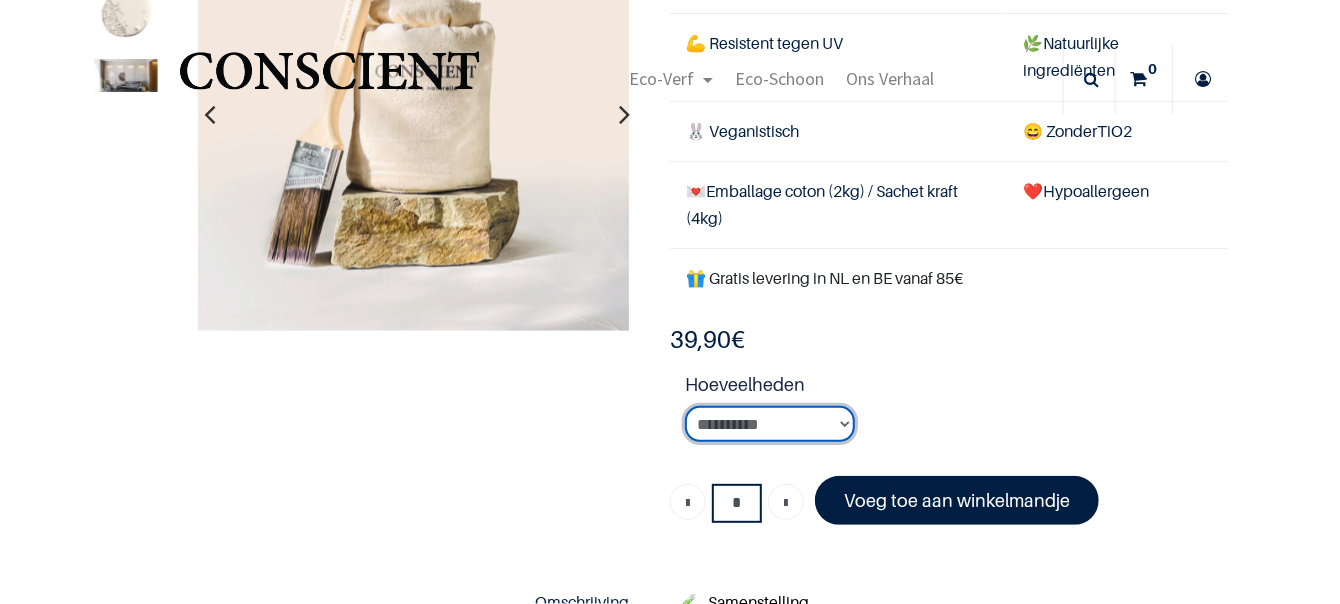 click on "**********" at bounding box center (770, 423) 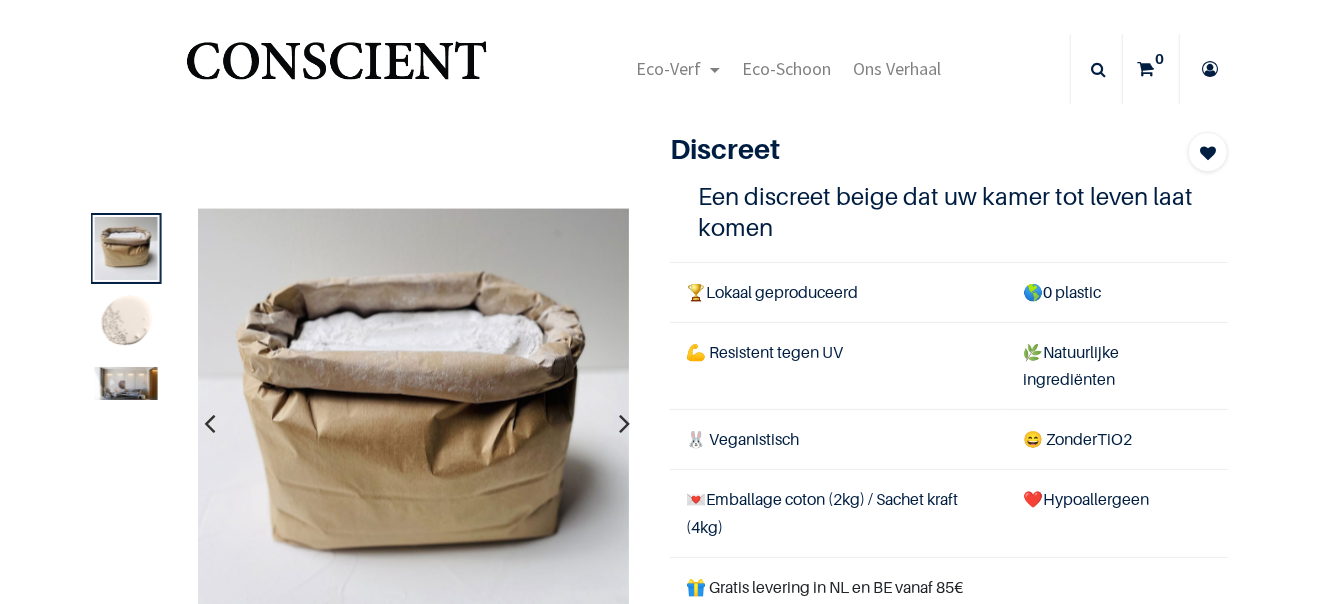 scroll, scrollTop: 0, scrollLeft: 0, axis: both 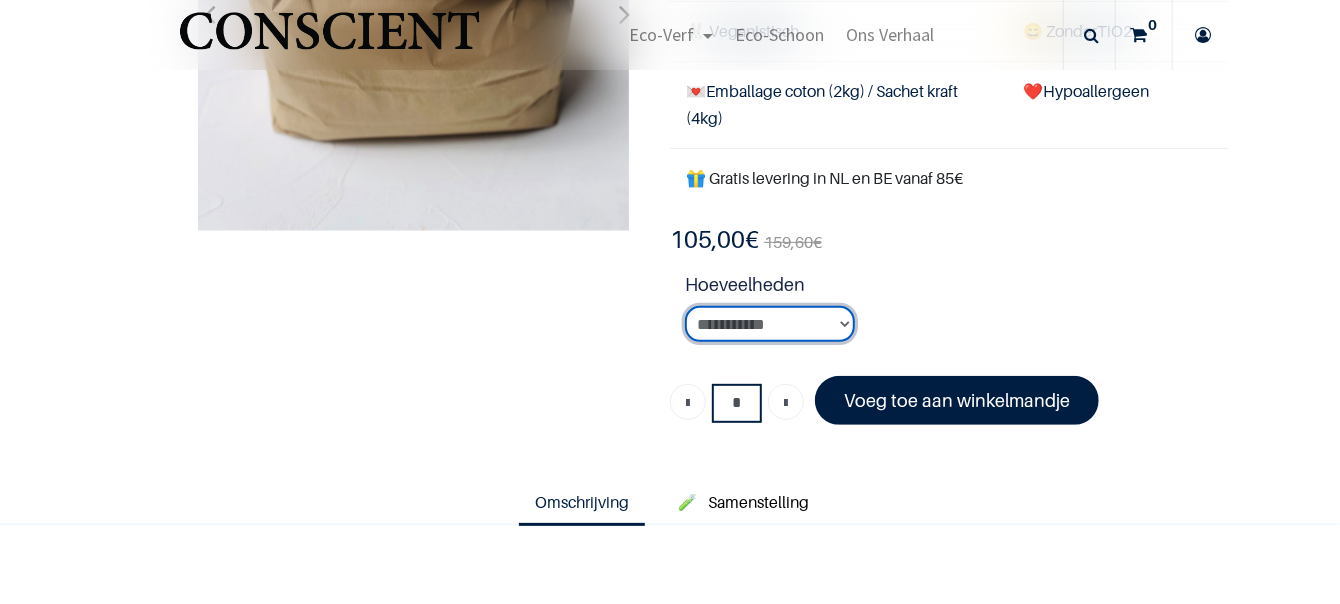 click on "**********" at bounding box center [770, 323] 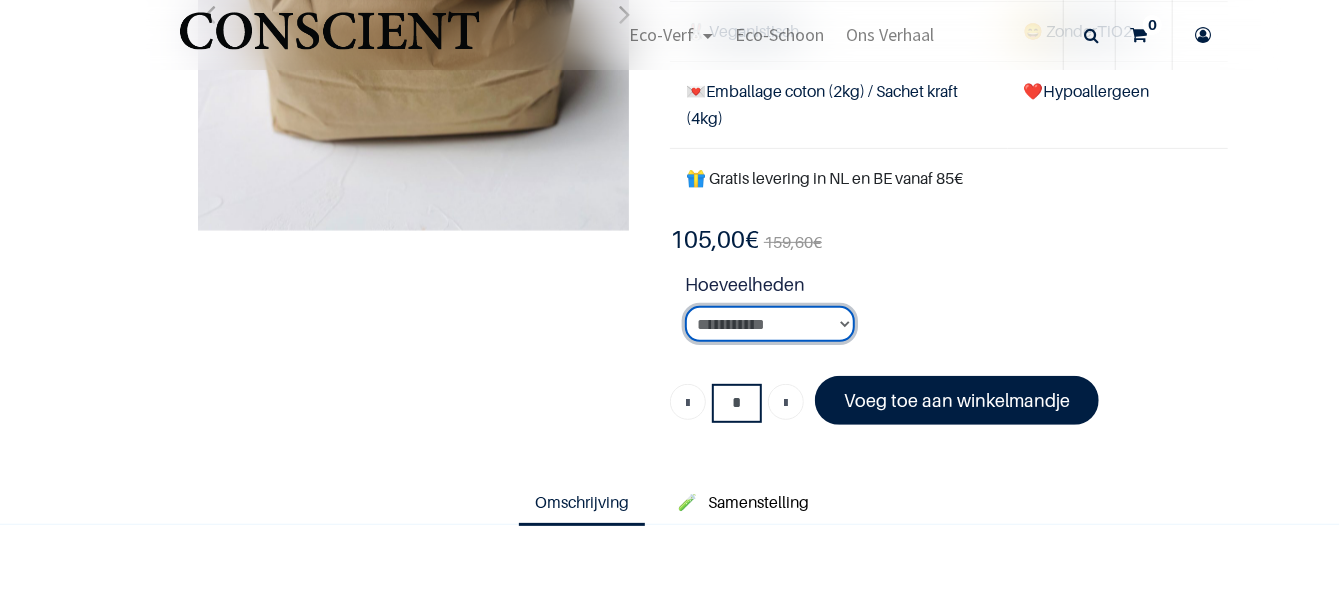 select on "**" 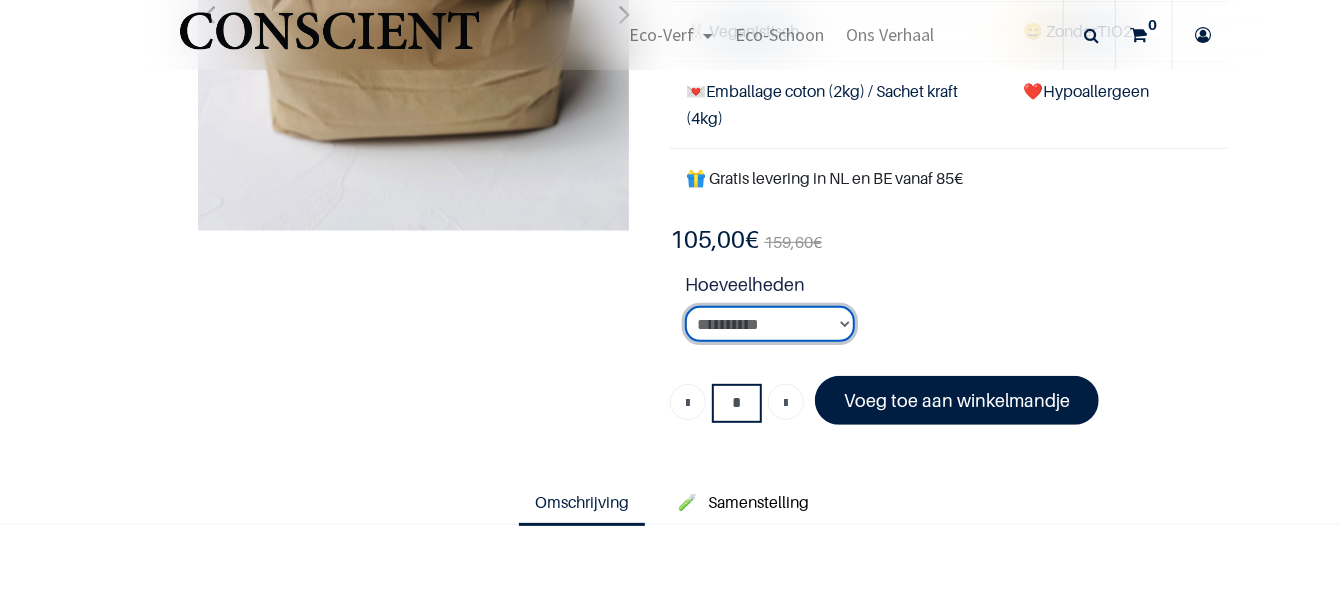 click on "**********" at bounding box center [770, 323] 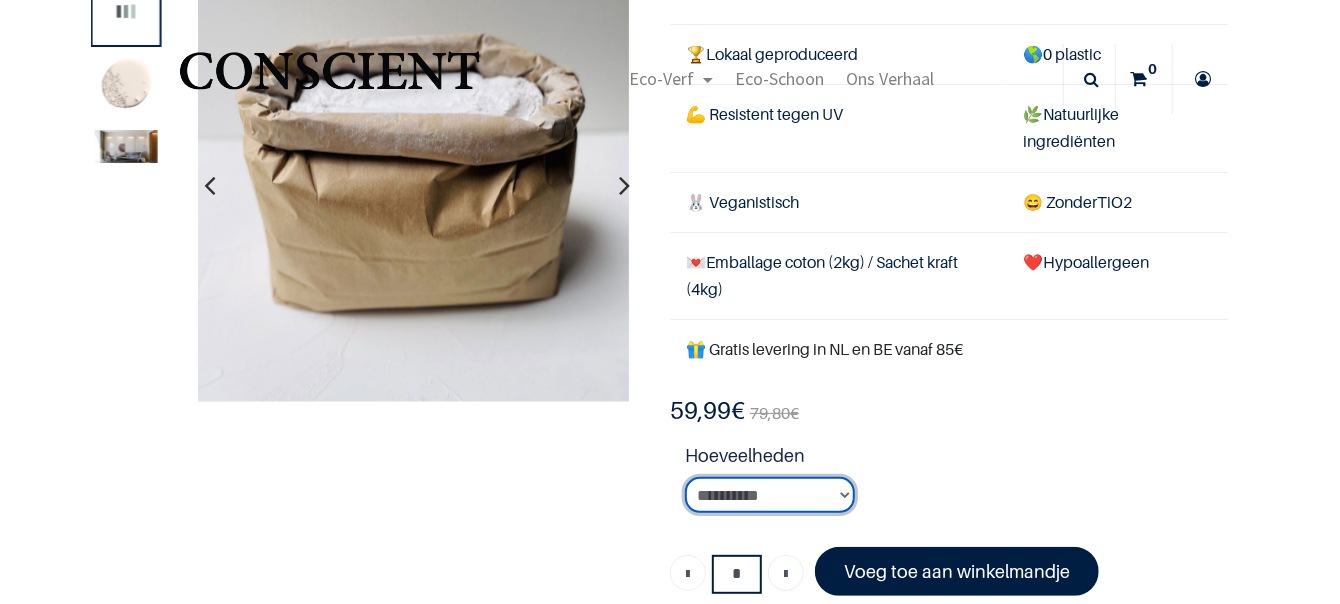 scroll, scrollTop: 100, scrollLeft: 0, axis: vertical 